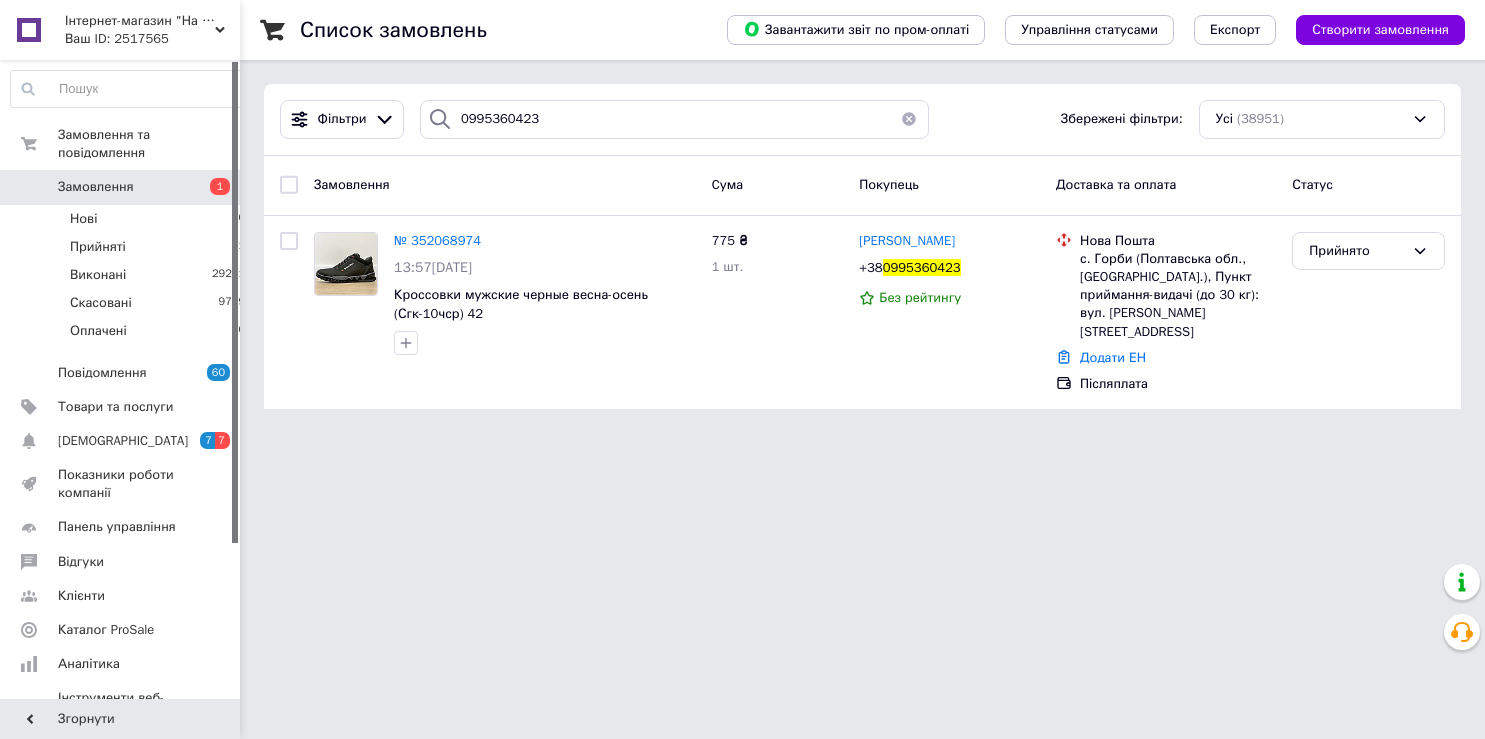 scroll, scrollTop: 0, scrollLeft: 0, axis: both 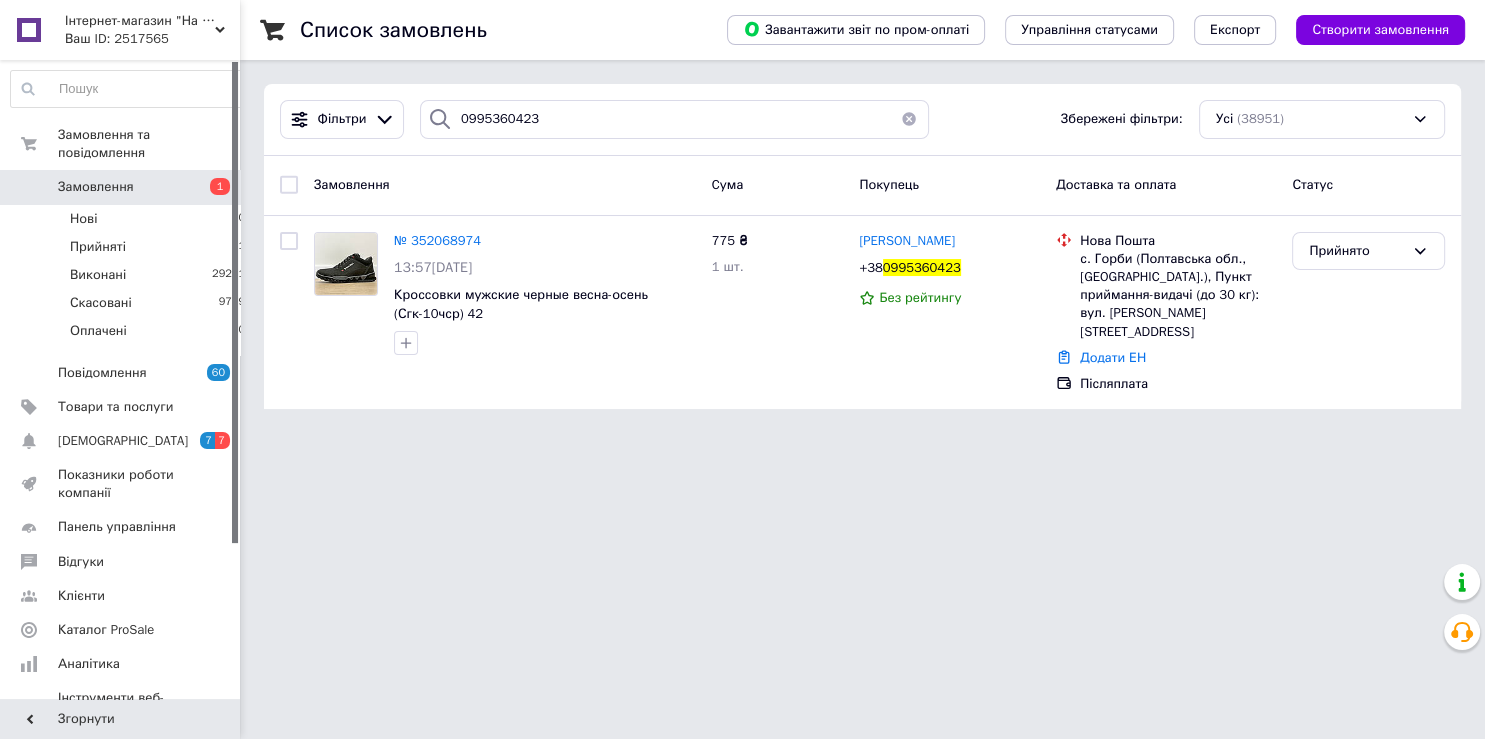 drag, startPoint x: 394, startPoint y: 110, endPoint x: 353, endPoint y: 114, distance: 41.19466 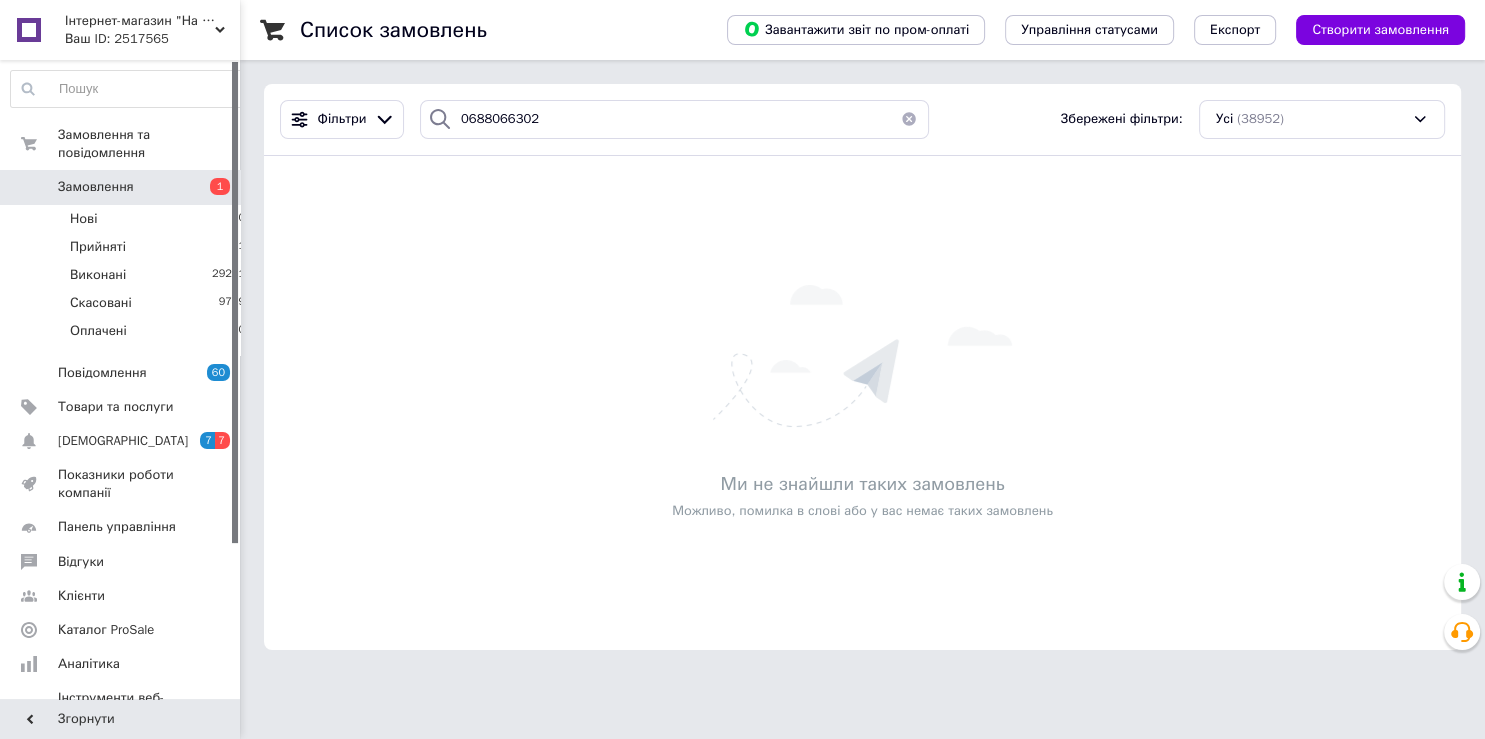 type on "0688066302" 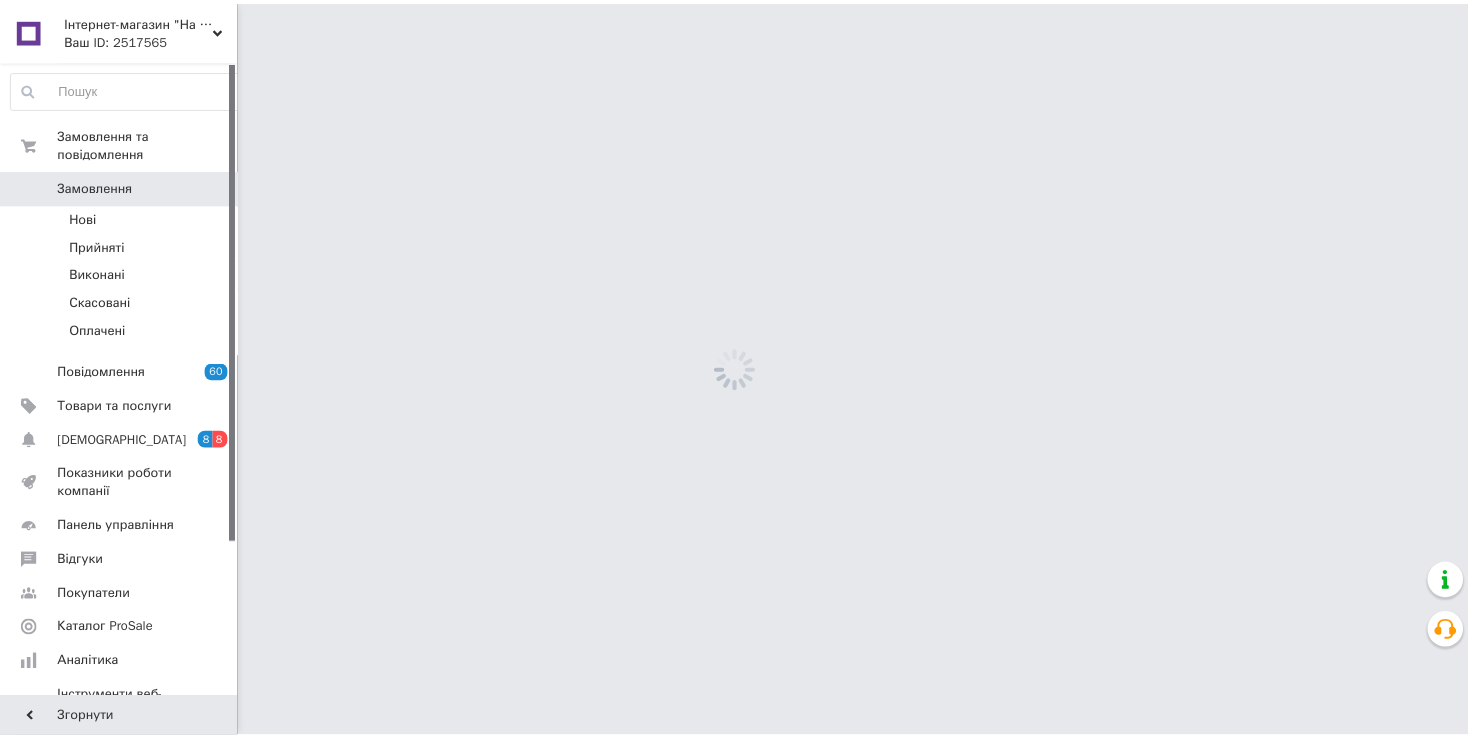 scroll, scrollTop: 0, scrollLeft: 0, axis: both 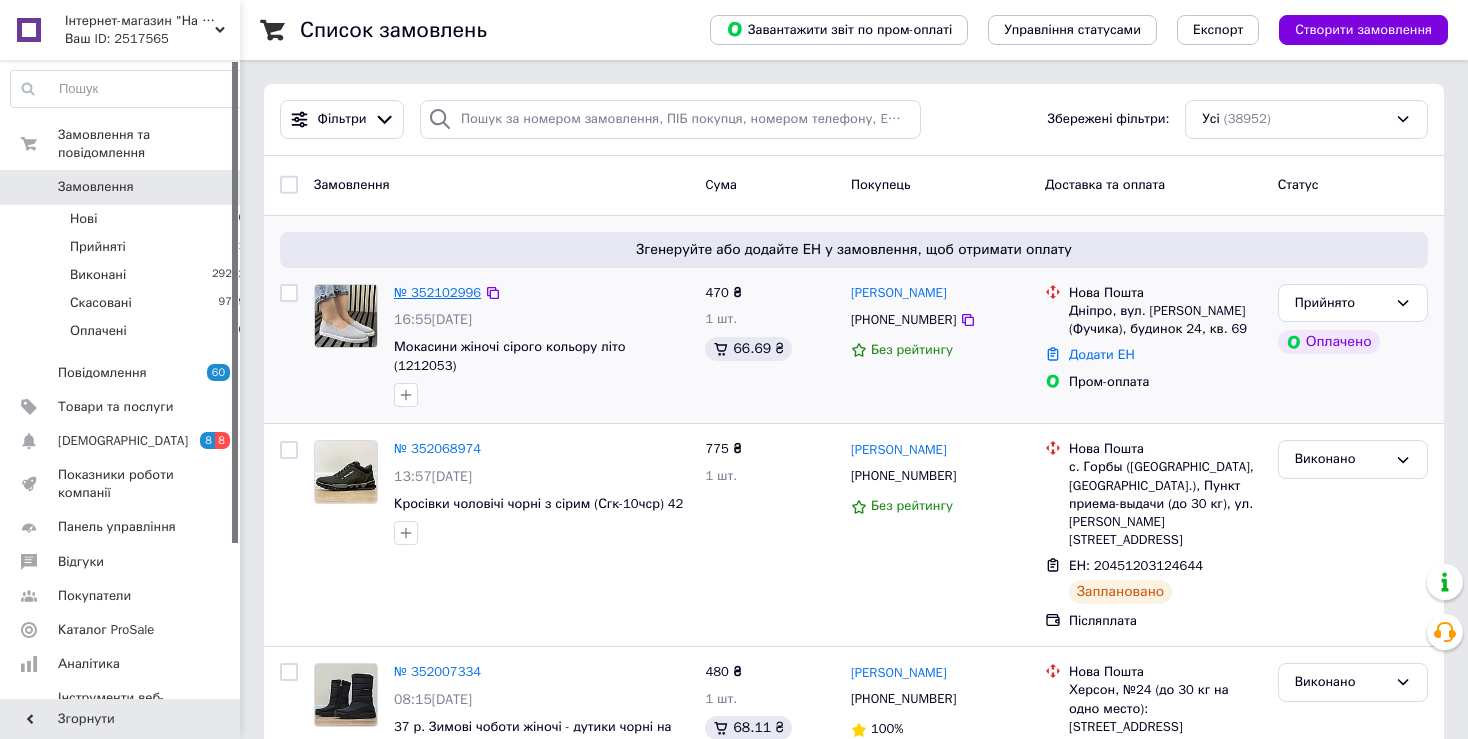 click on "№ 352102996" at bounding box center (437, 292) 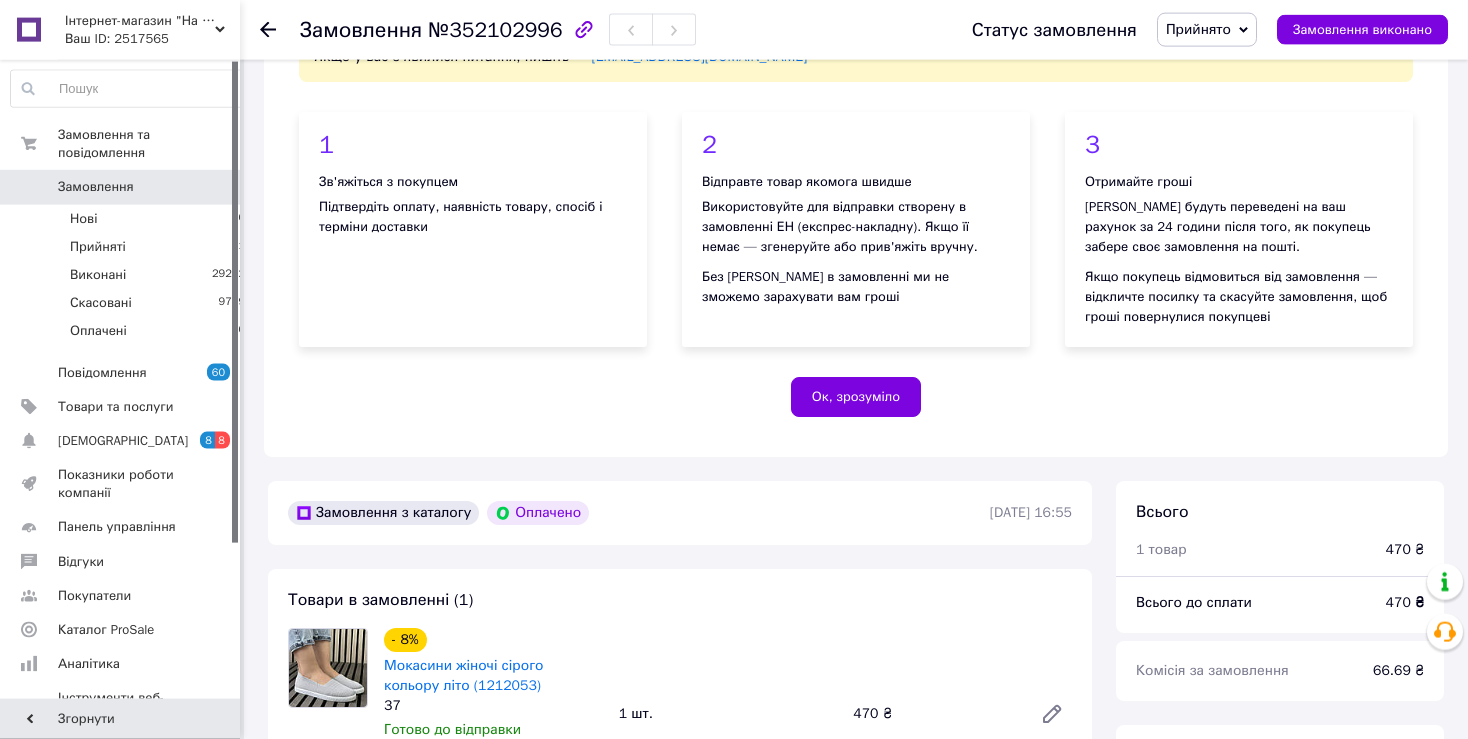 scroll, scrollTop: 422, scrollLeft: 0, axis: vertical 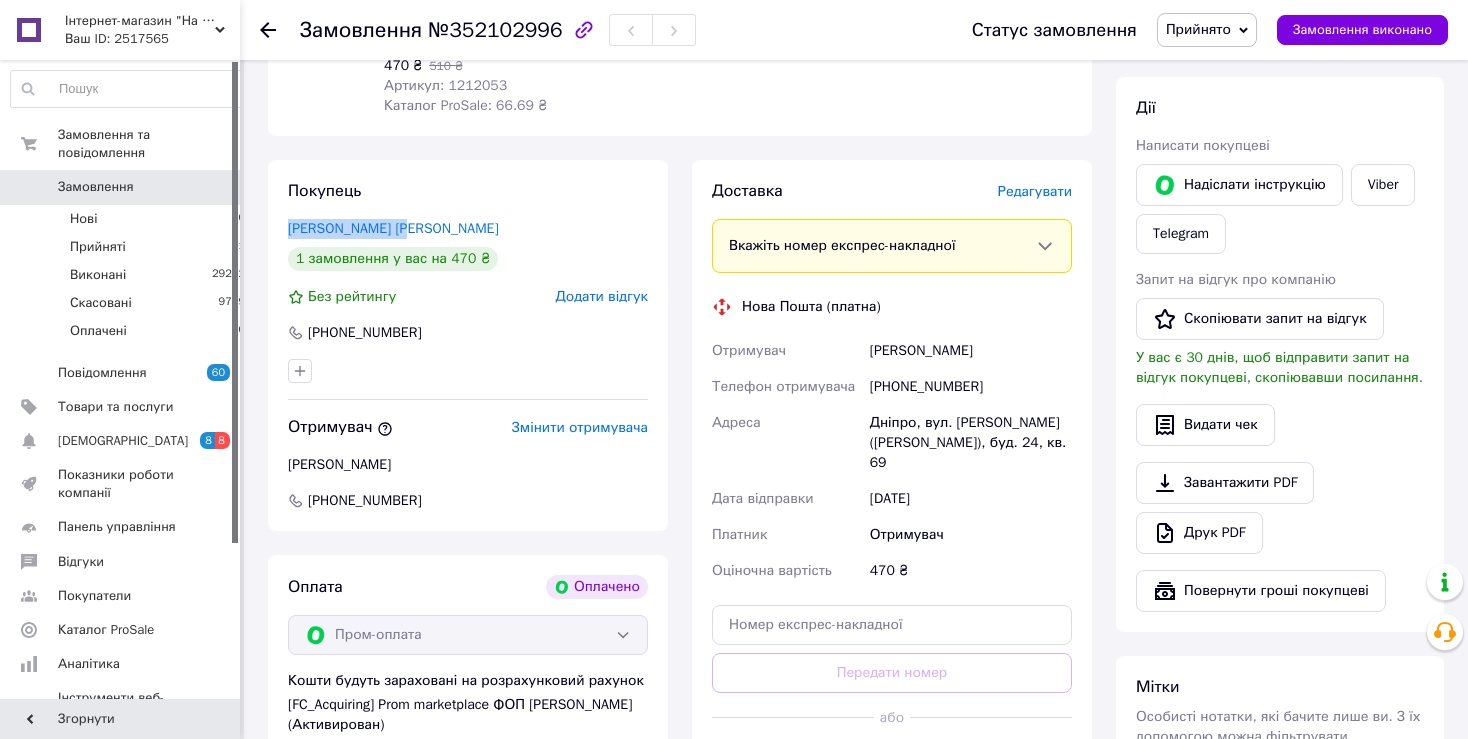 drag, startPoint x: 418, startPoint y: 232, endPoint x: 281, endPoint y: 228, distance: 137.05838 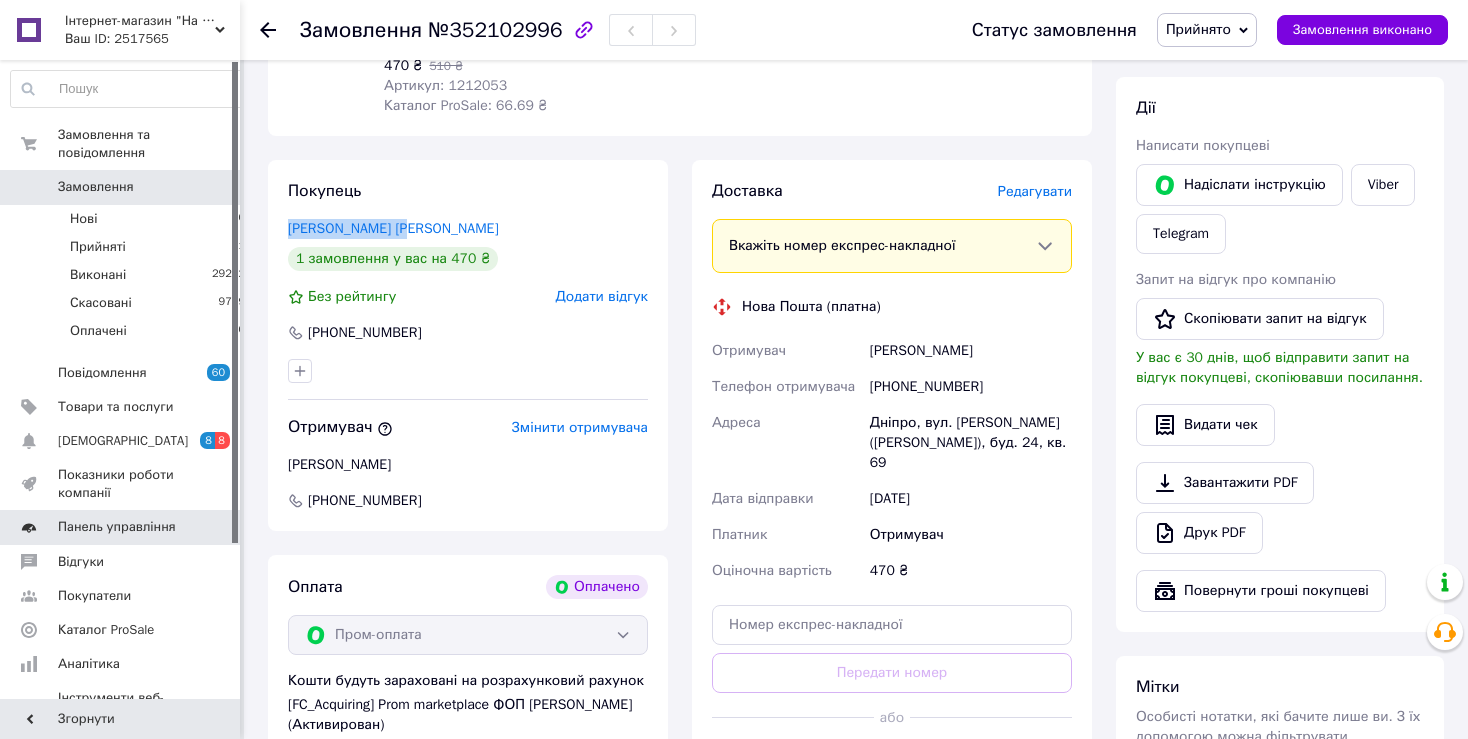 copy on "Сльонкіна Альона" 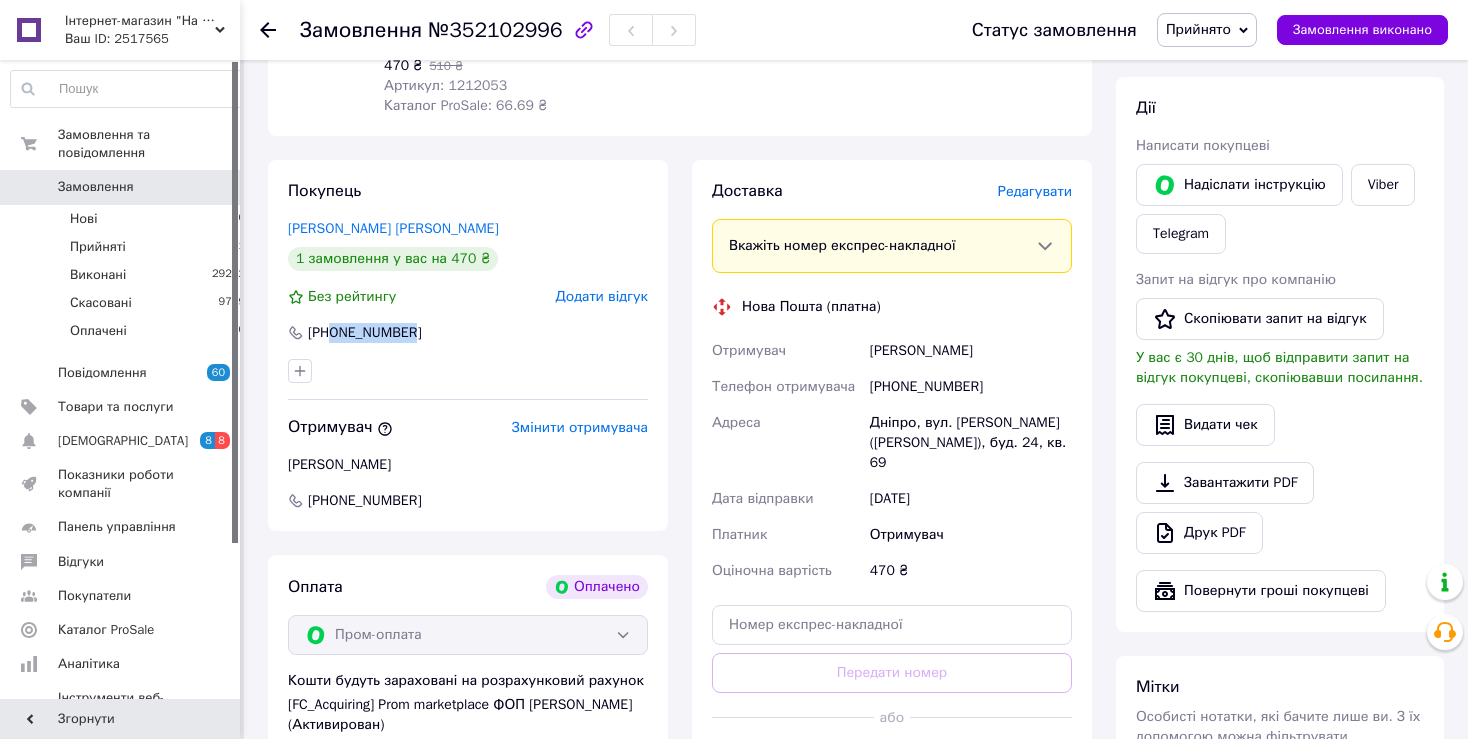 drag, startPoint x: 414, startPoint y: 332, endPoint x: 332, endPoint y: 339, distance: 82.29824 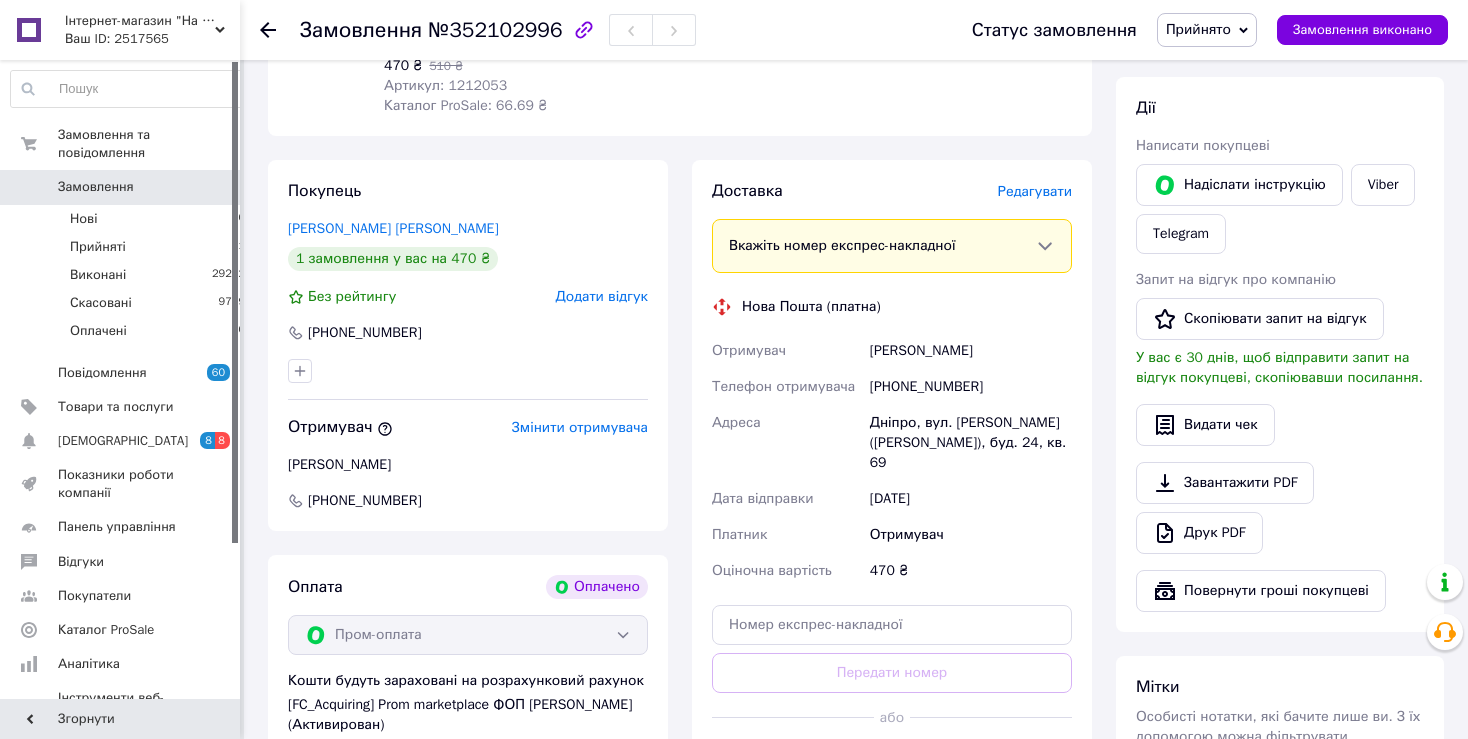 click at bounding box center (280, 30) 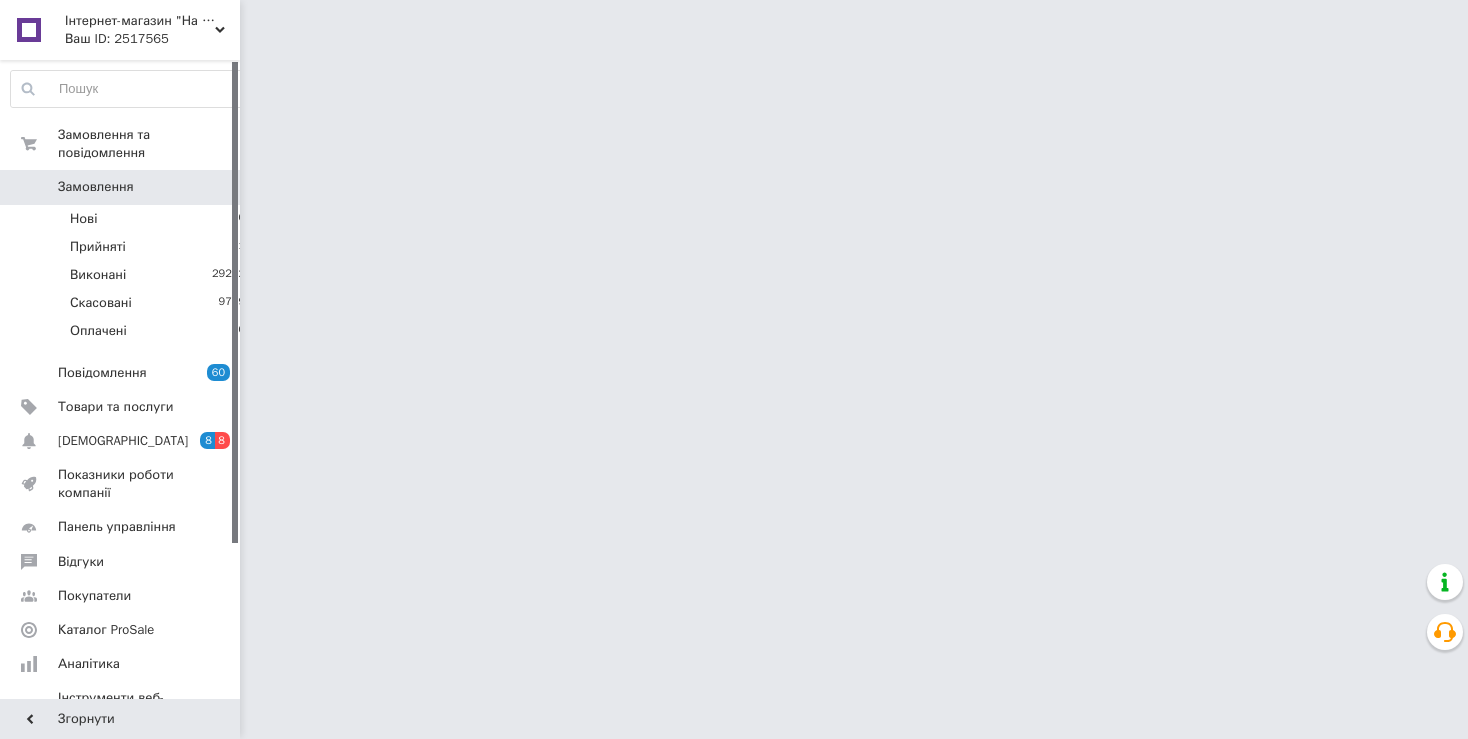 scroll, scrollTop: 0, scrollLeft: 0, axis: both 